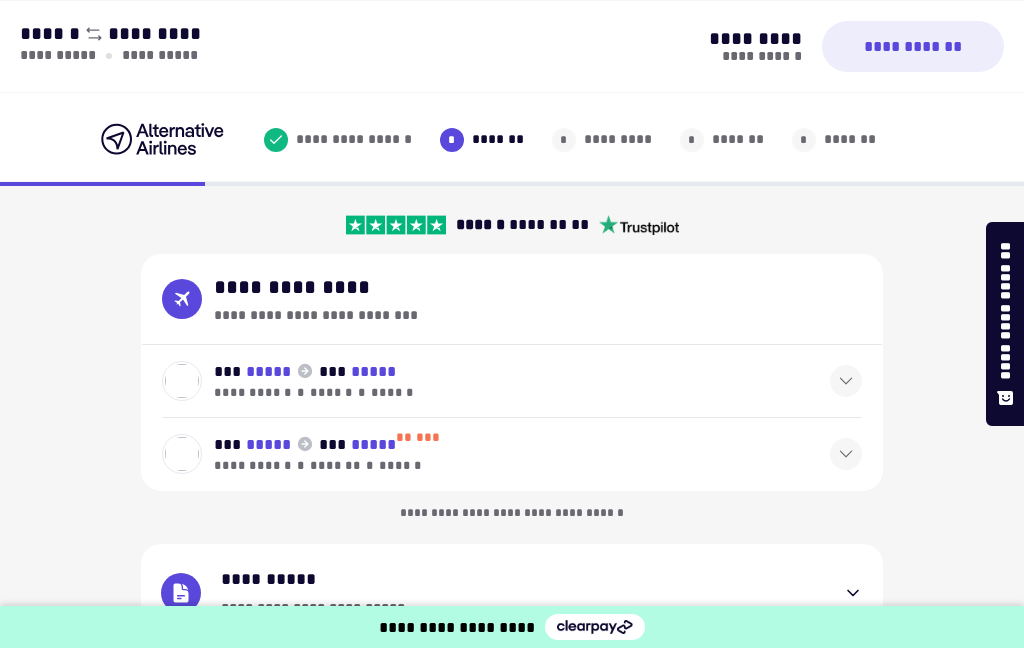 select on "**" 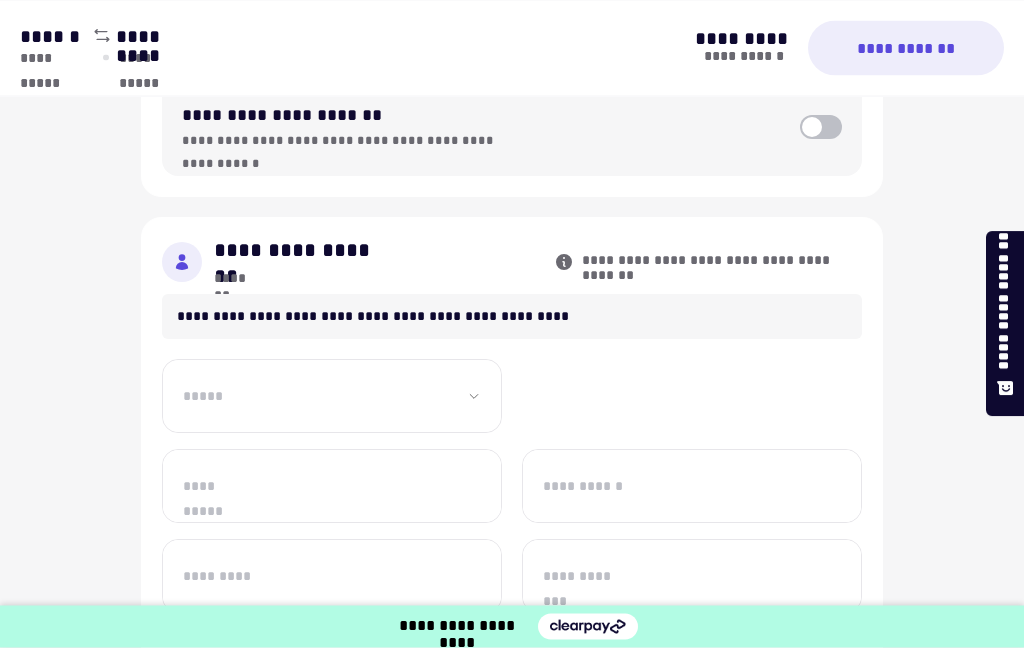 scroll, scrollTop: 0, scrollLeft: 0, axis: both 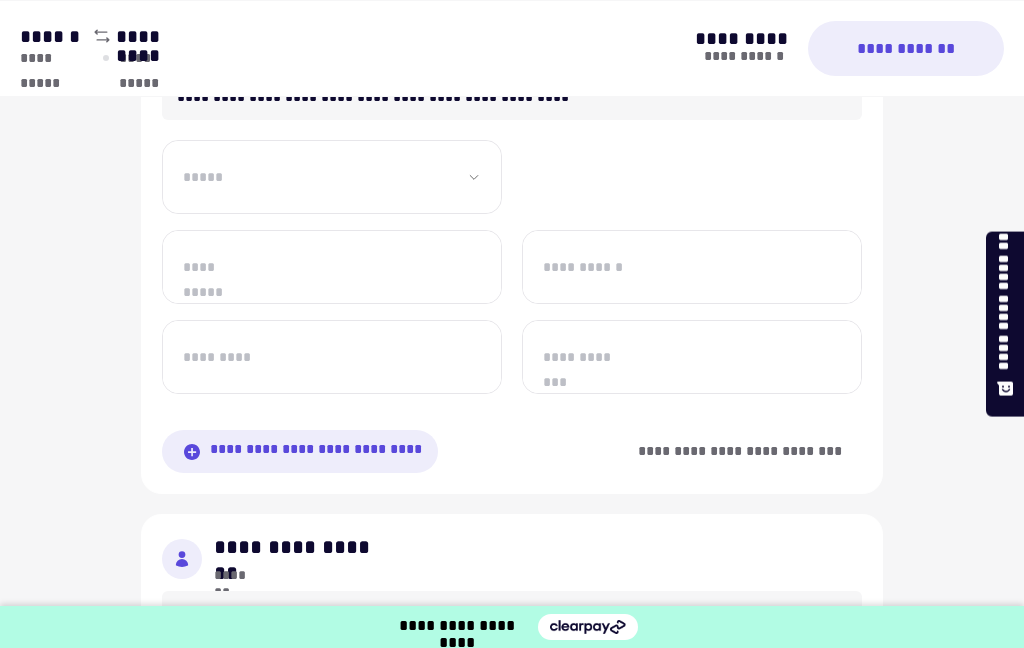 click on "**********" at bounding box center (332, 177) 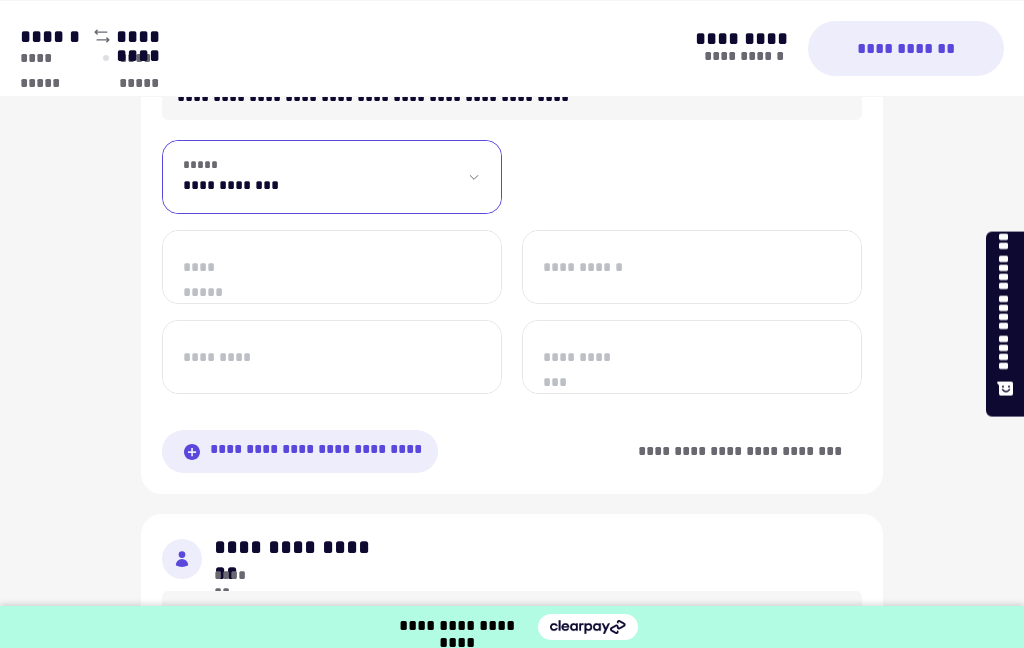 select on "***" 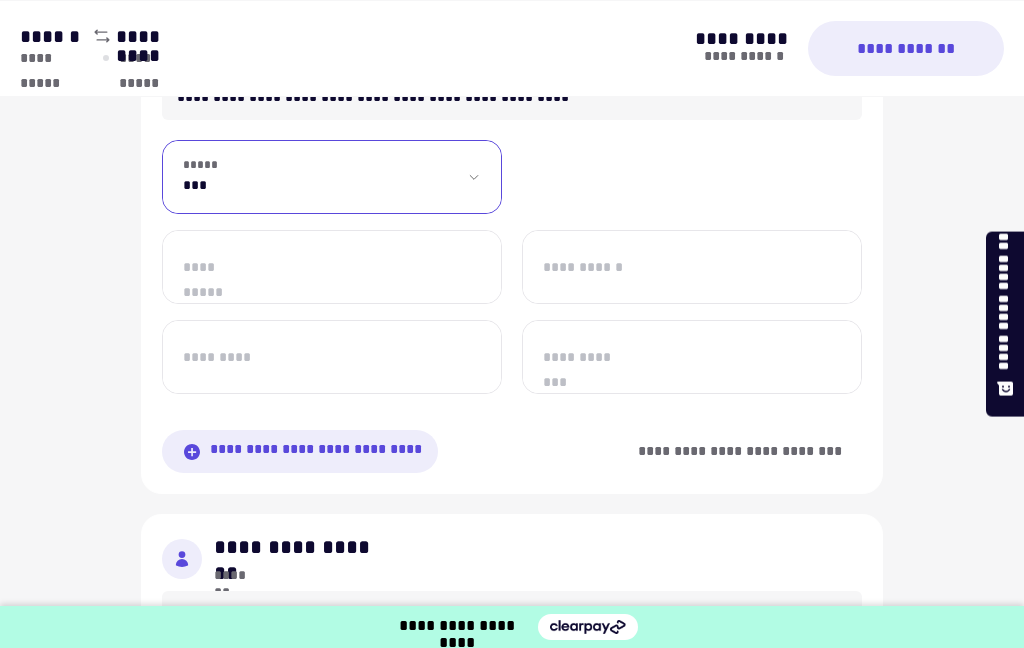 click on "**********" at bounding box center [332, 267] 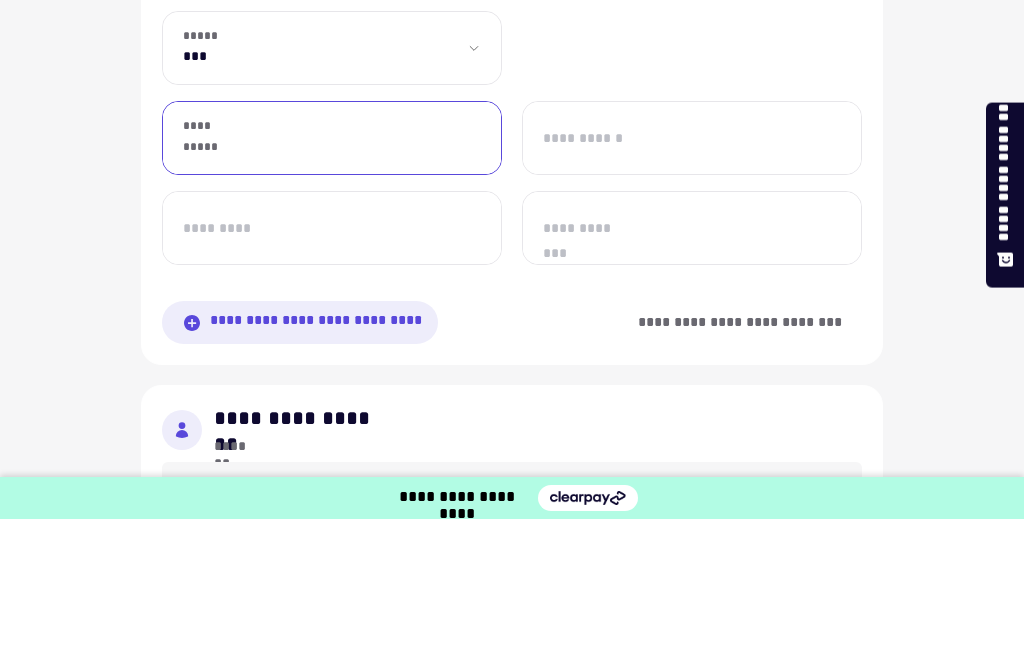 type on "*****" 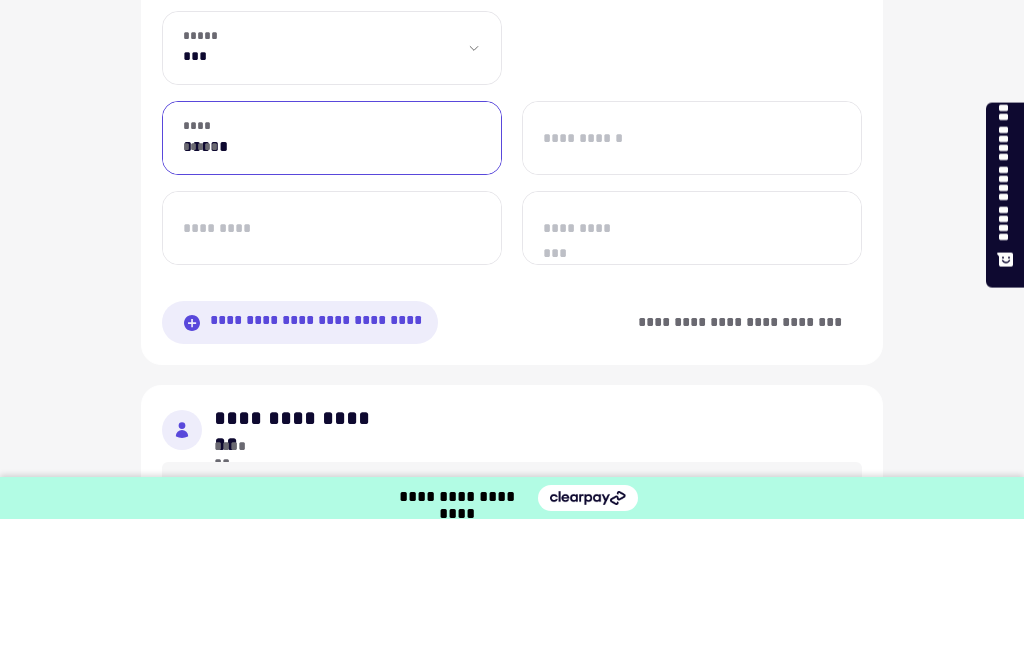 type on "*******" 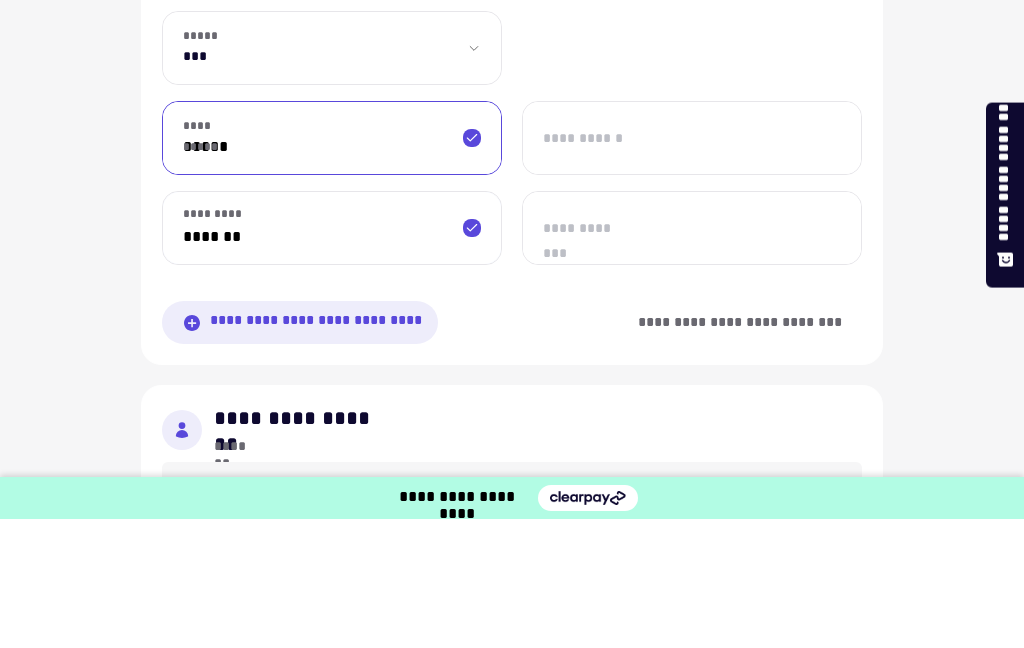 scroll, scrollTop: 1209, scrollLeft: 0, axis: vertical 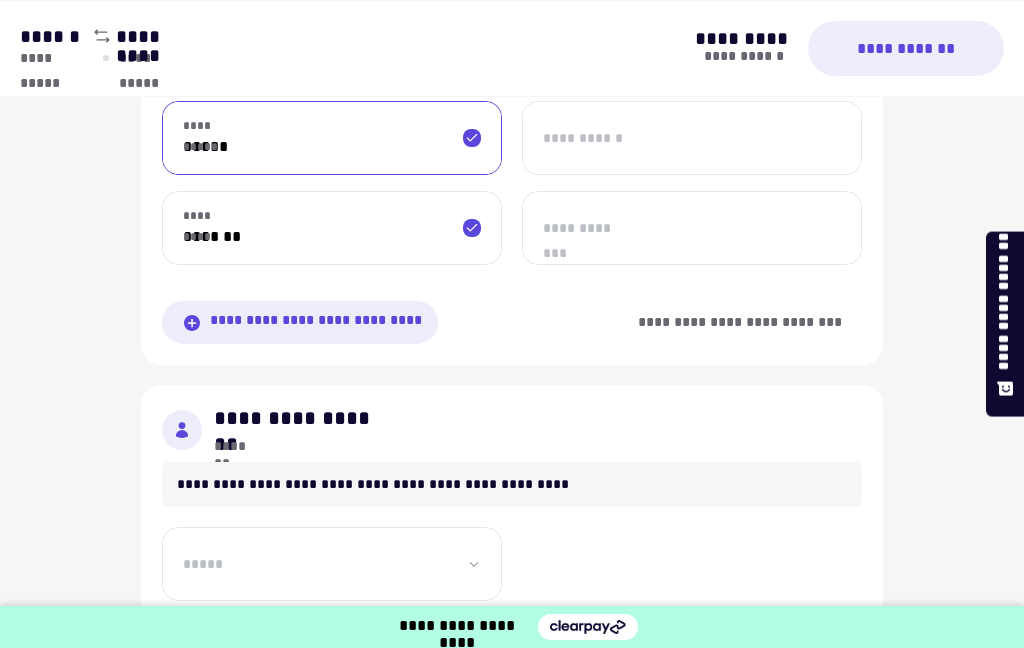 click on "**********" at bounding box center [692, 138] 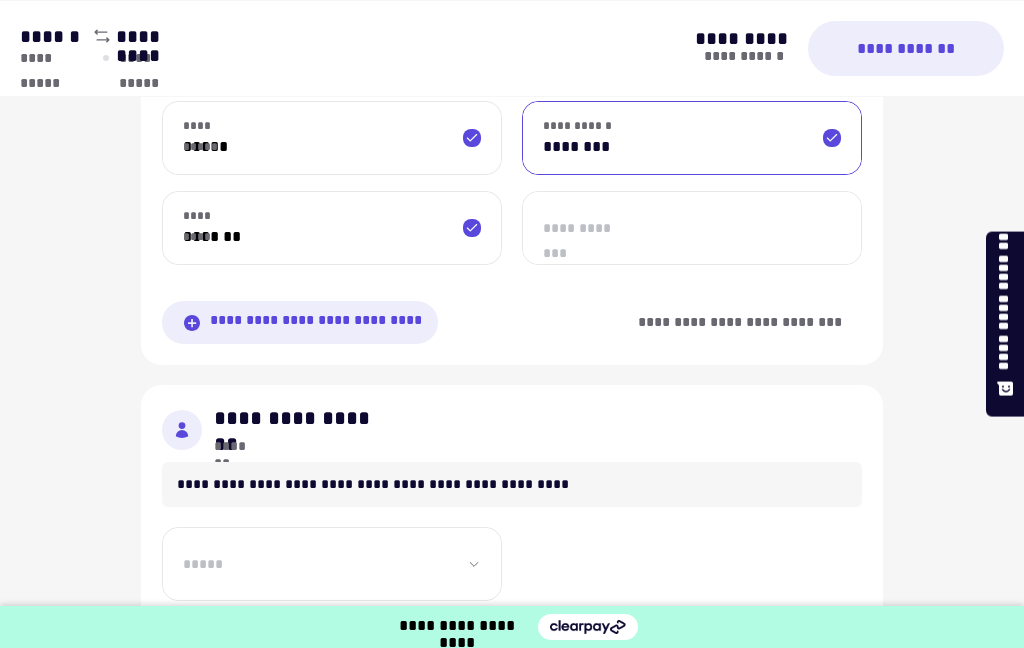 click on "**********" at bounding box center [512, 4] 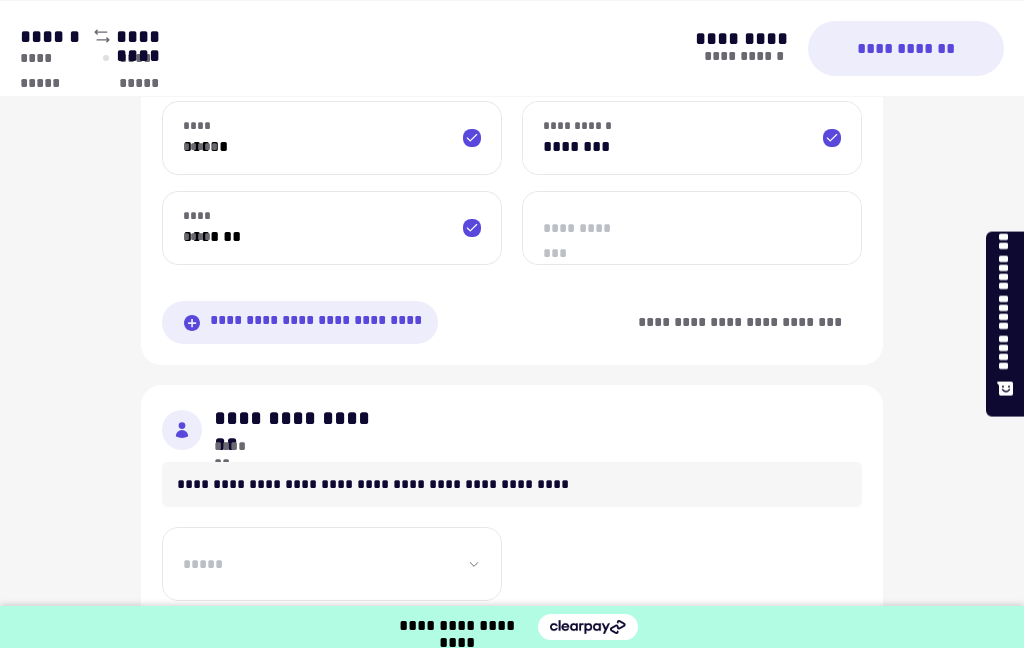 click on "**********" at bounding box center [692, 228] 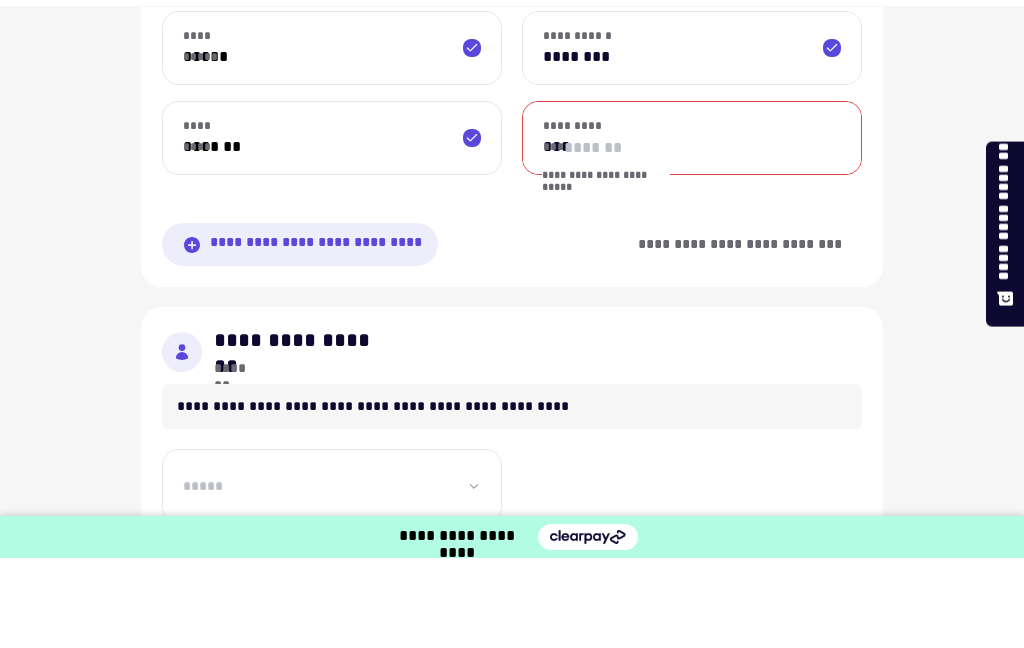 type on "**********" 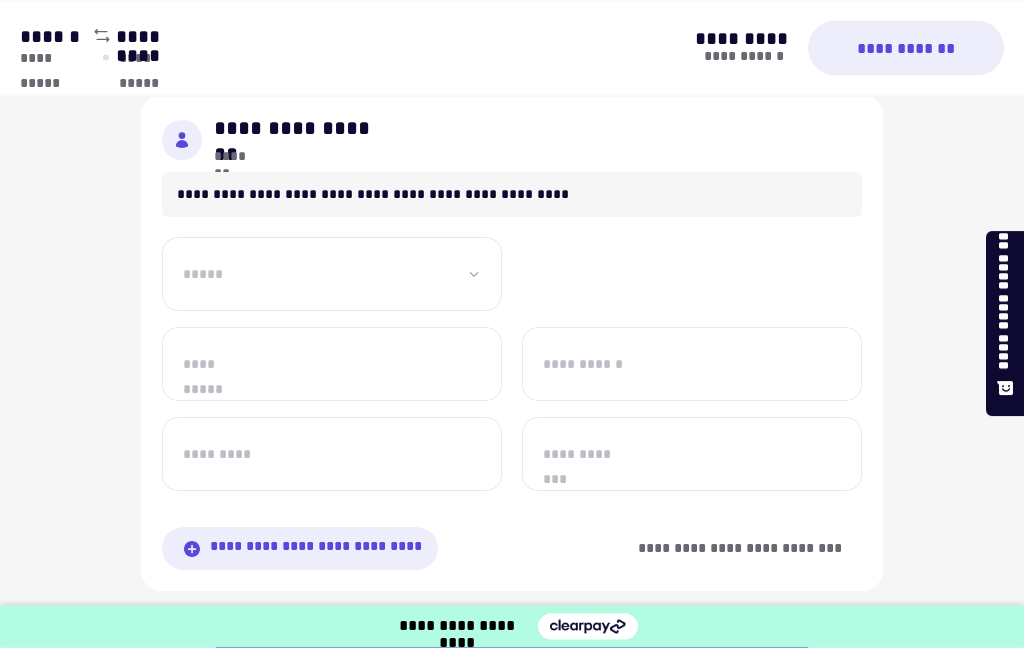 scroll, scrollTop: 1512, scrollLeft: 0, axis: vertical 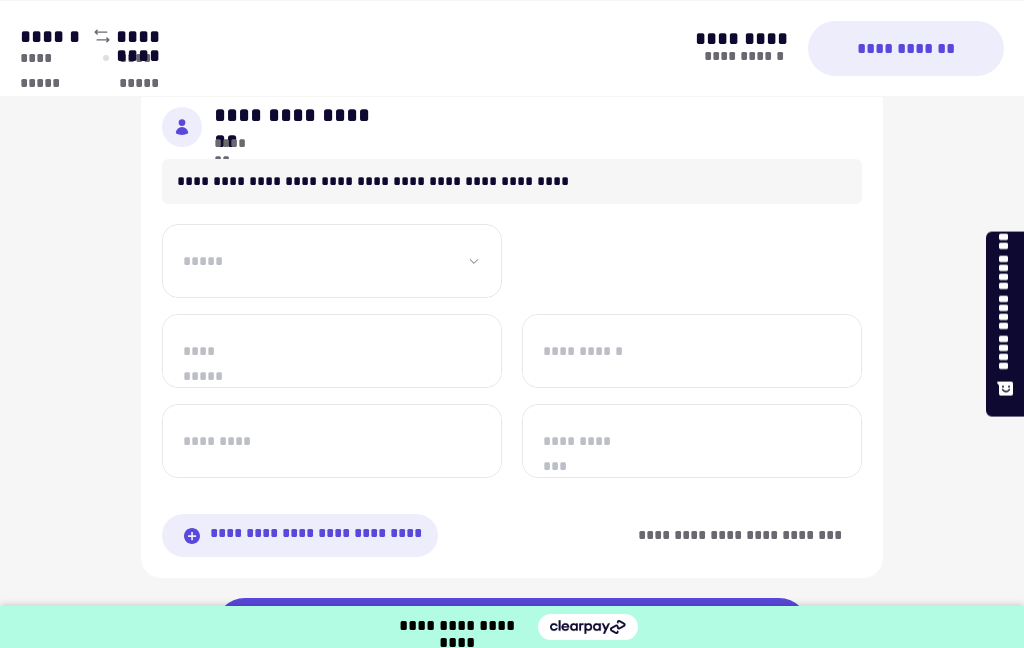 click on "**********" at bounding box center (332, -255) 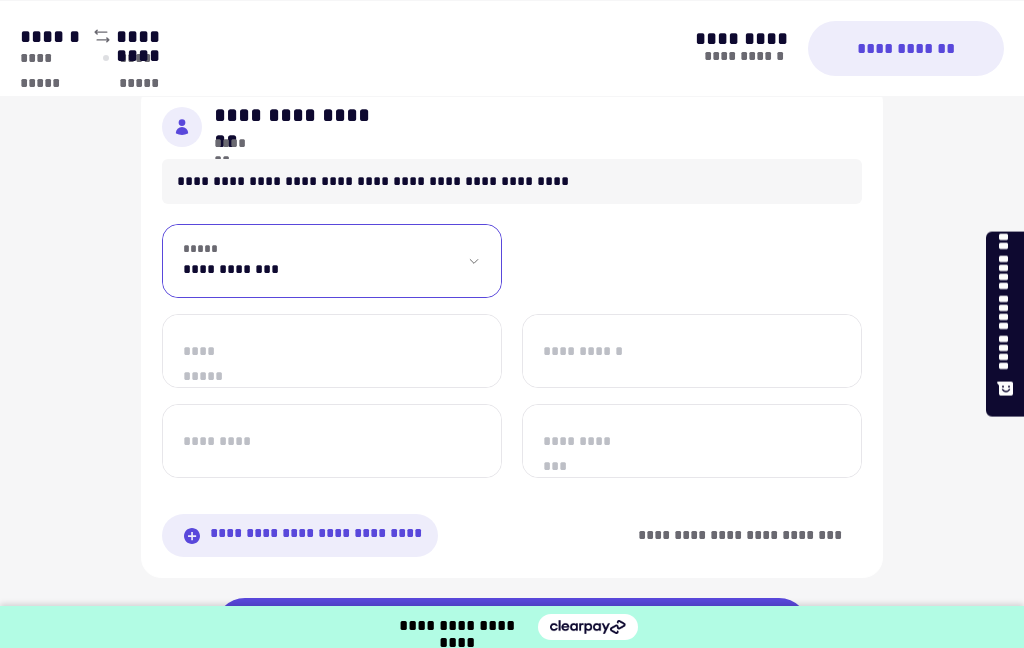 select on "**" 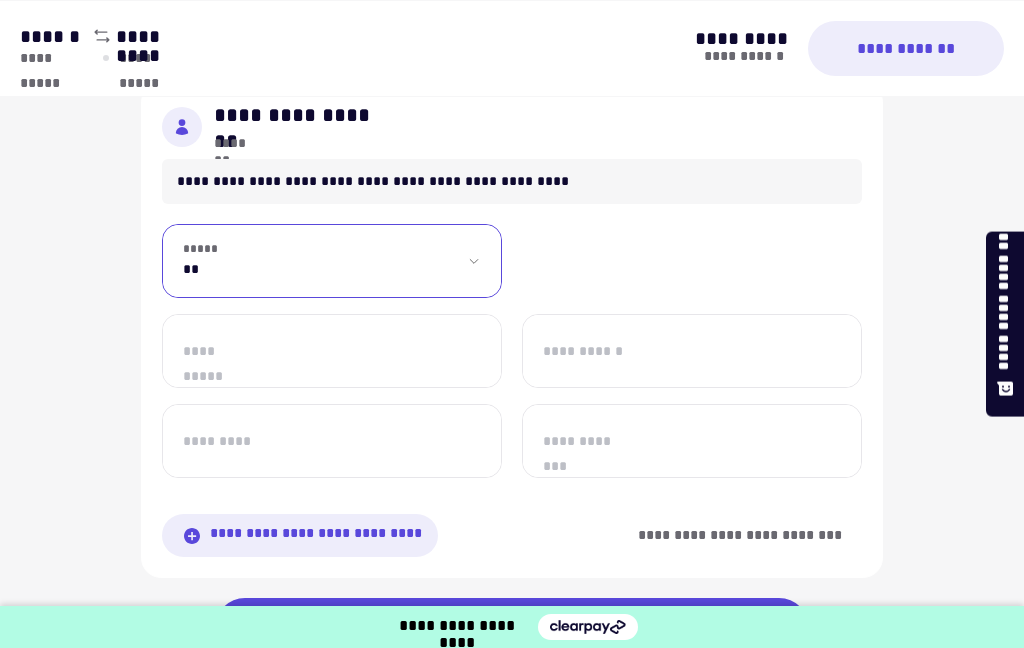 click on "**********" at bounding box center (332, 351) 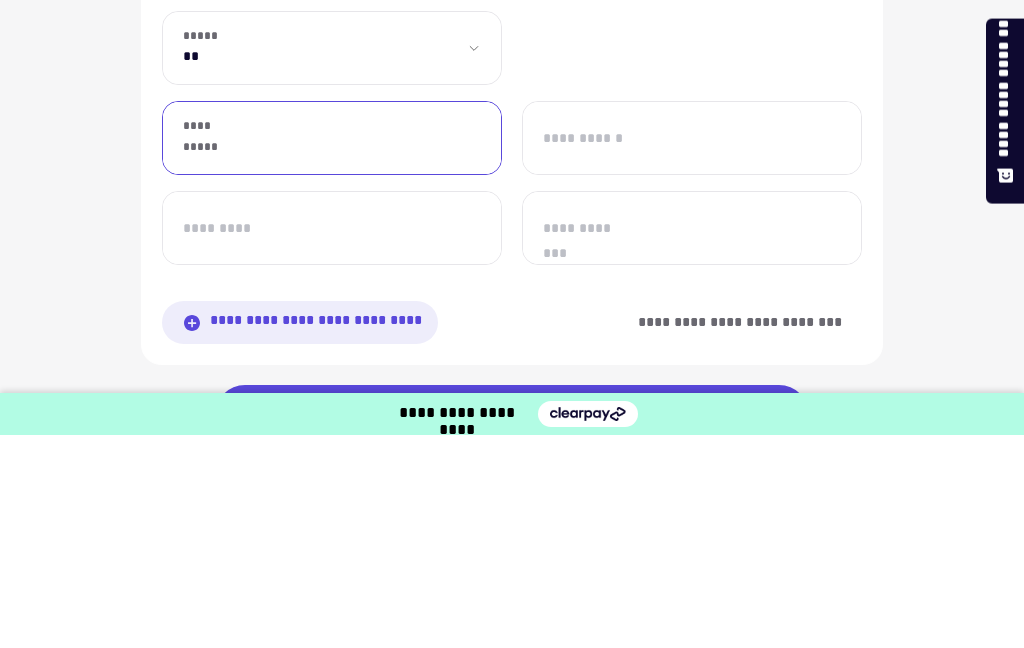 type on "******" 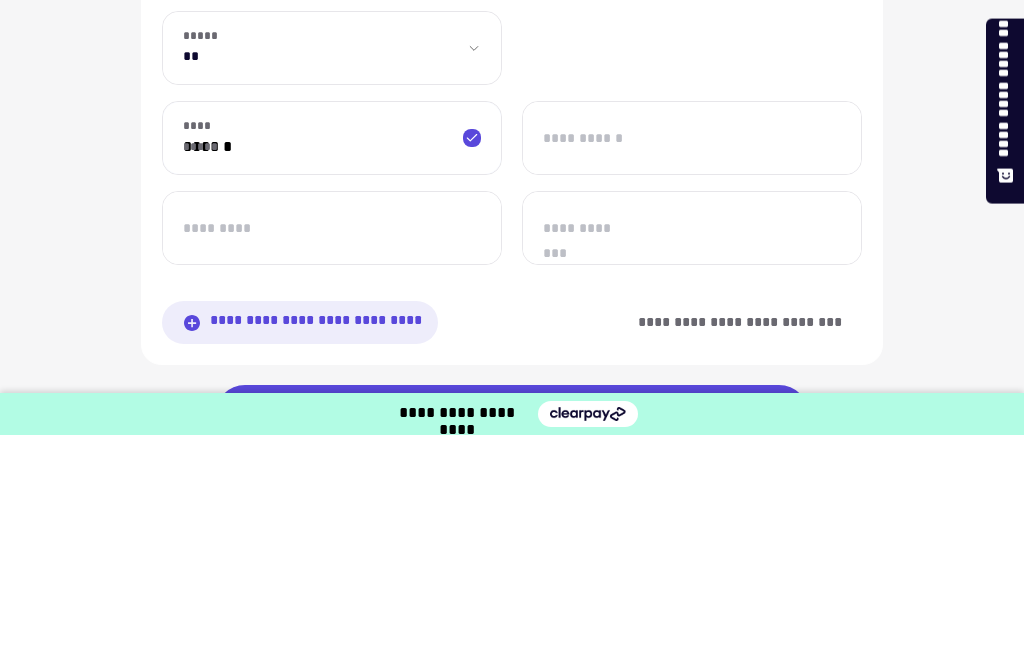 type on "*******" 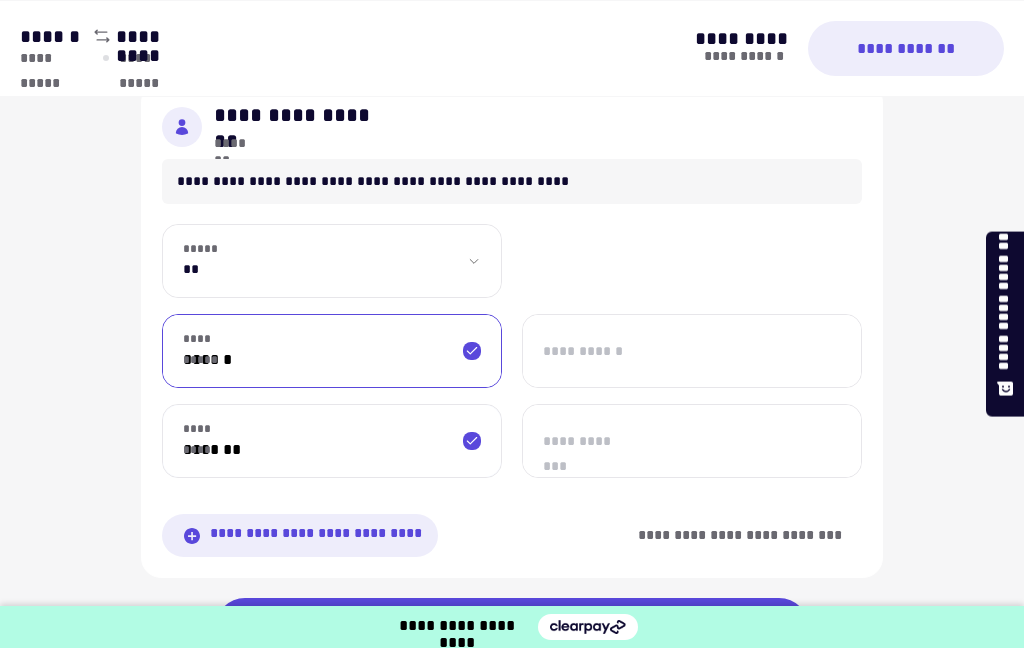 click on "**********" at bounding box center (692, 351) 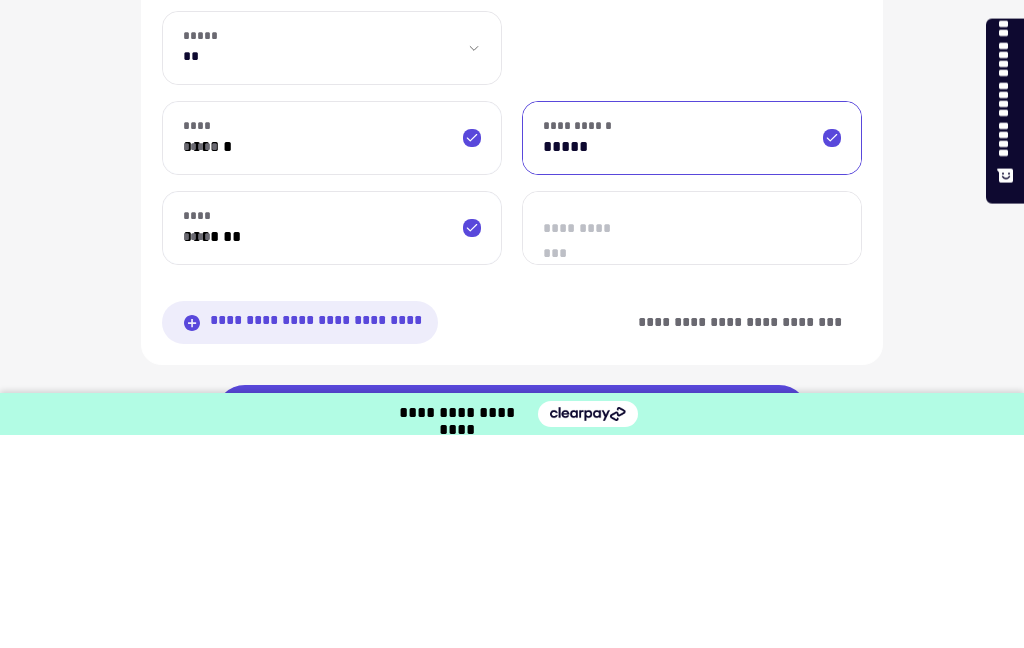 type on "*****" 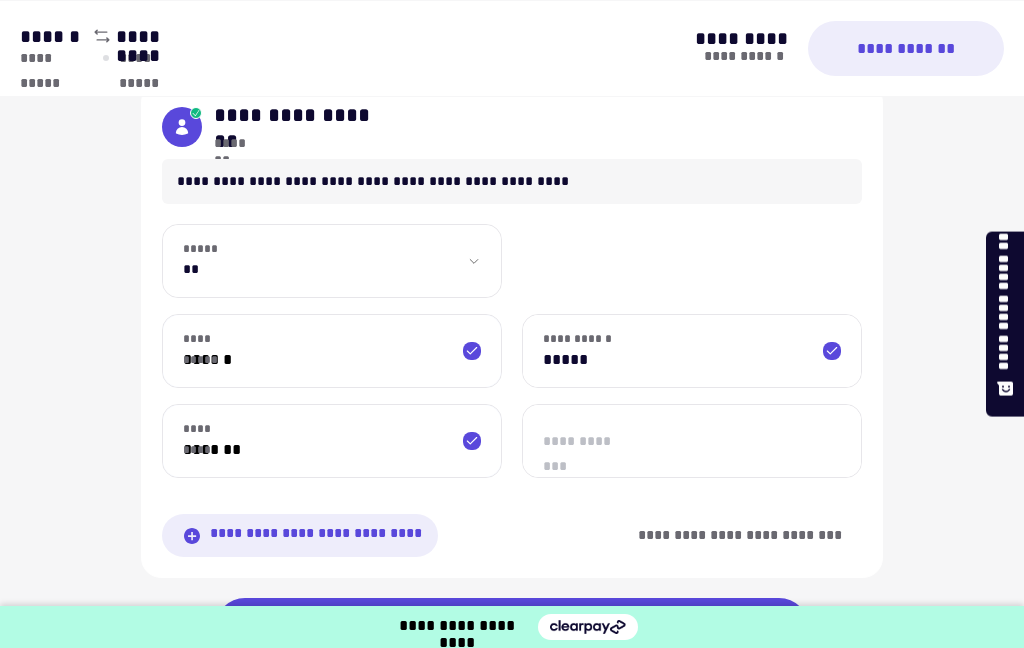 click on "**********" at bounding box center (512, -247) 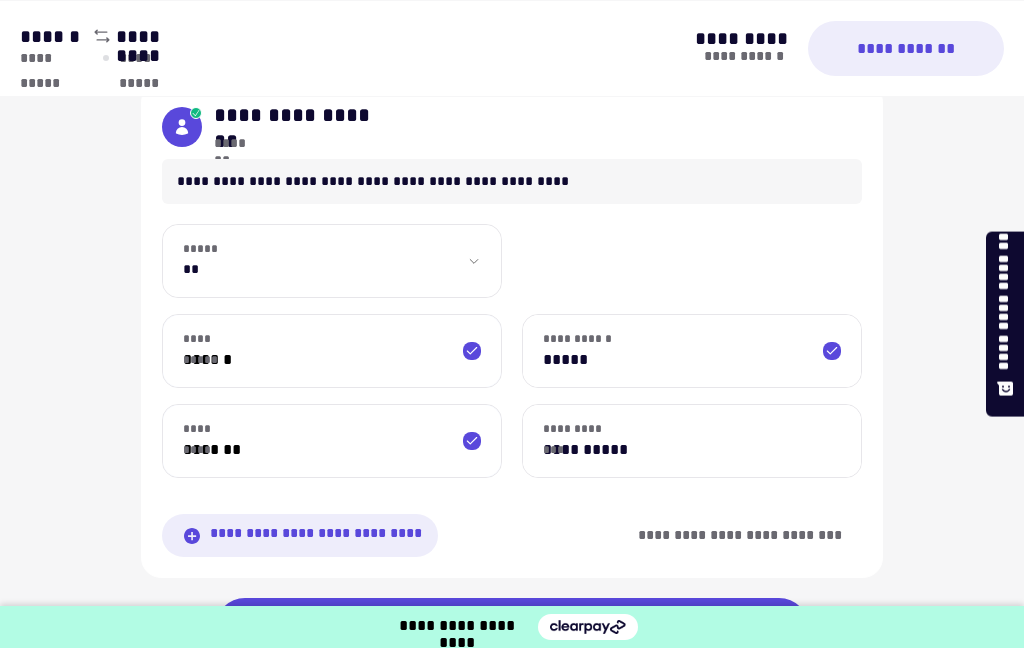 scroll, scrollTop: 1592, scrollLeft: 0, axis: vertical 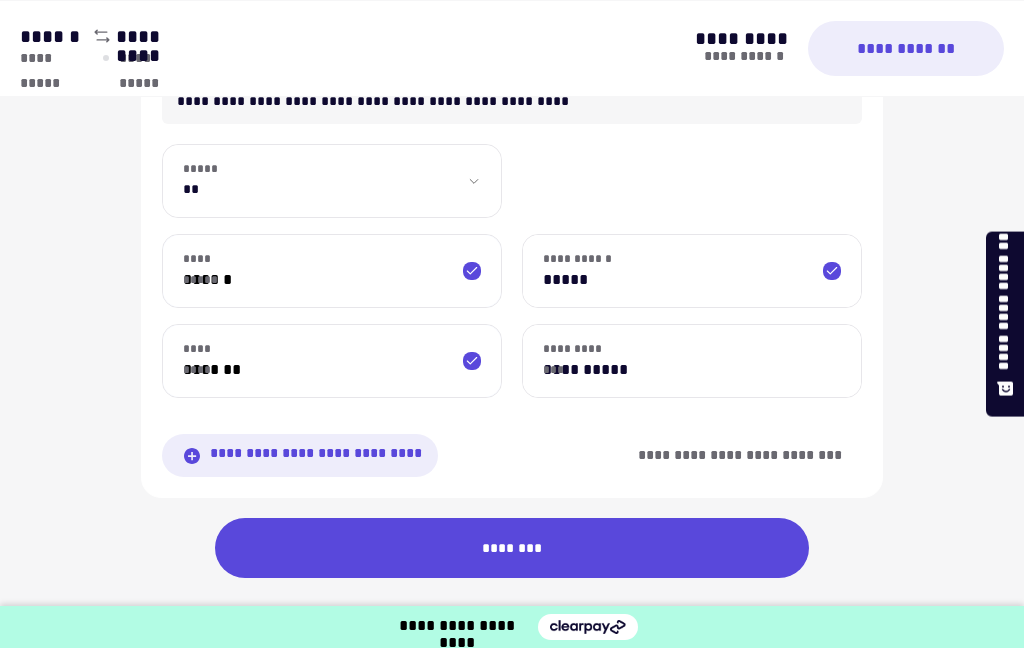 type on "**********" 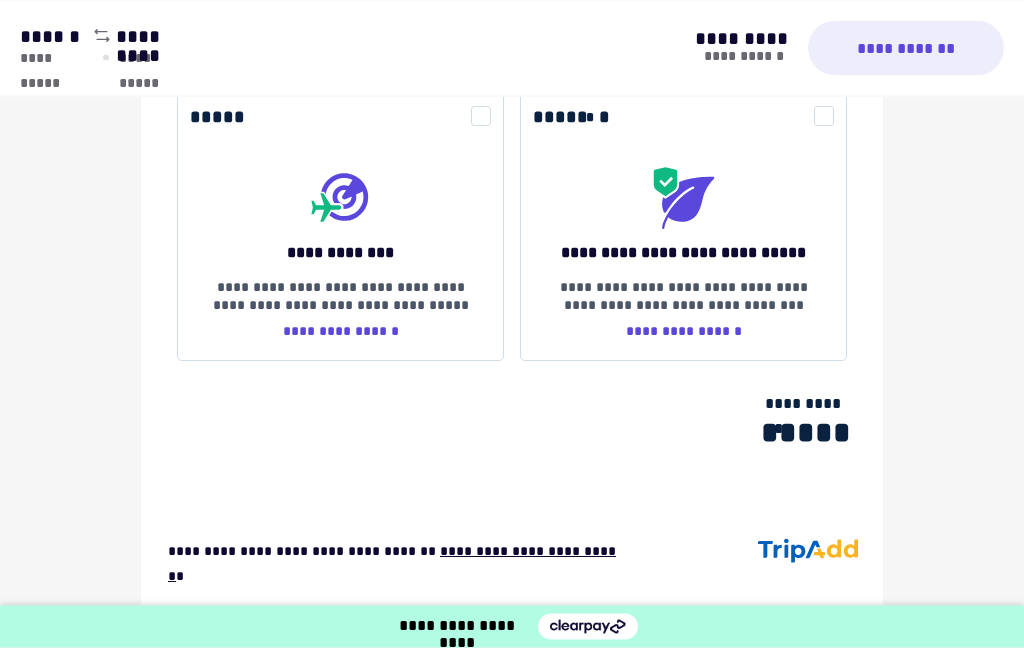 scroll, scrollTop: 2585, scrollLeft: 0, axis: vertical 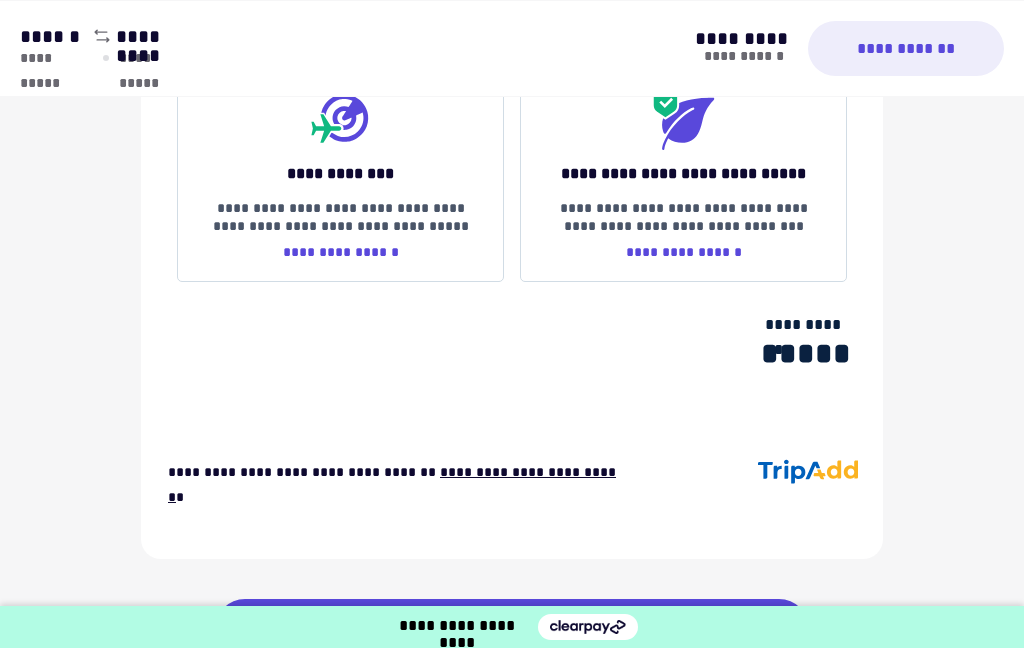 click on "********" at bounding box center [512, 629] 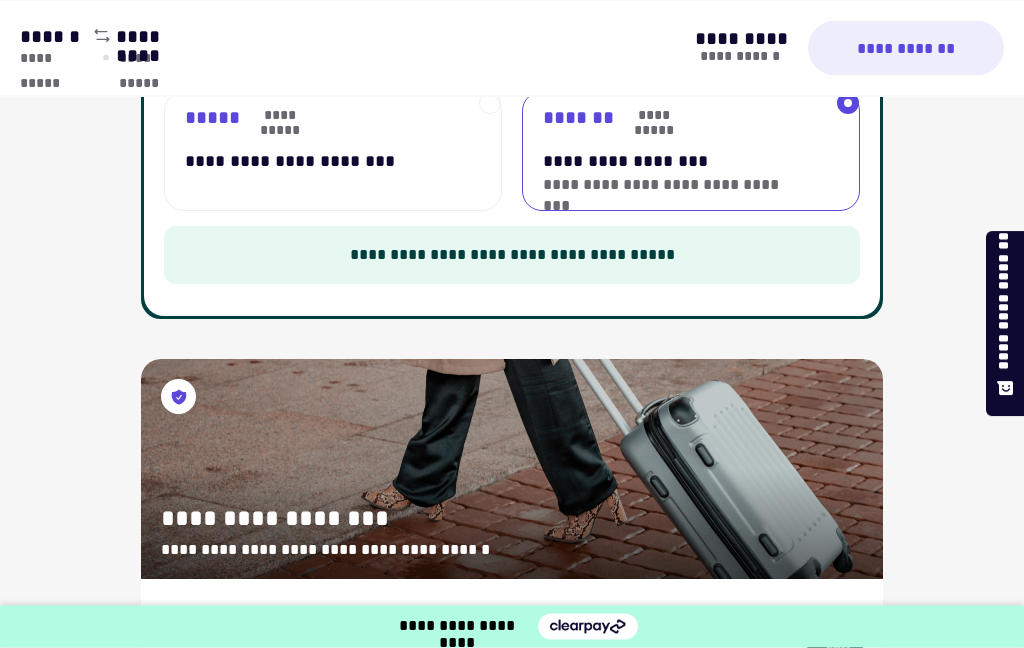 scroll, scrollTop: 823, scrollLeft: 0, axis: vertical 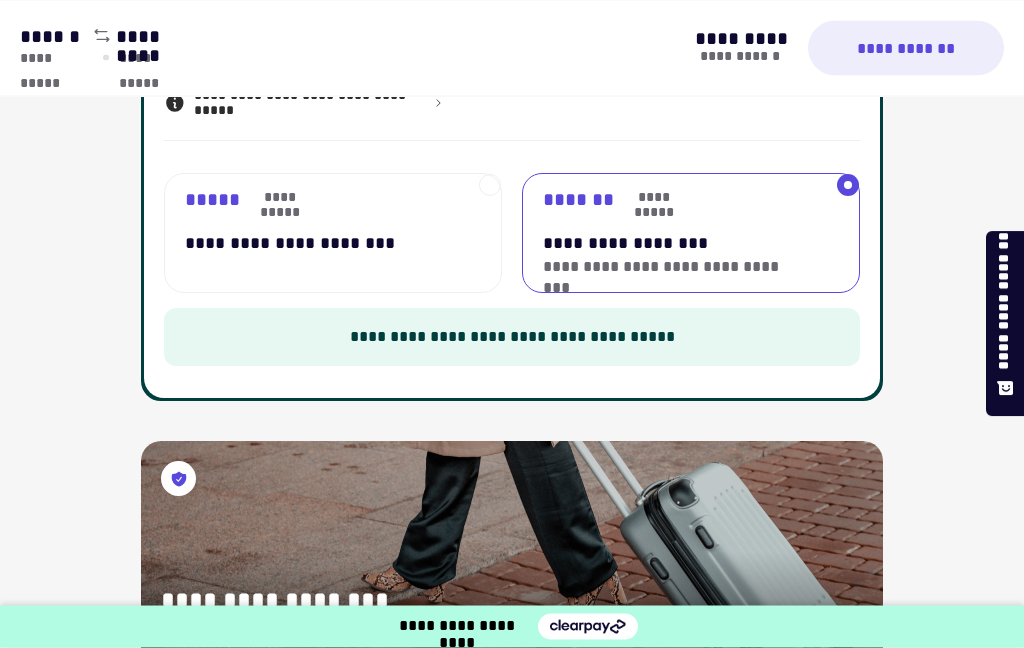 click on "**********" at bounding box center [322, 234] 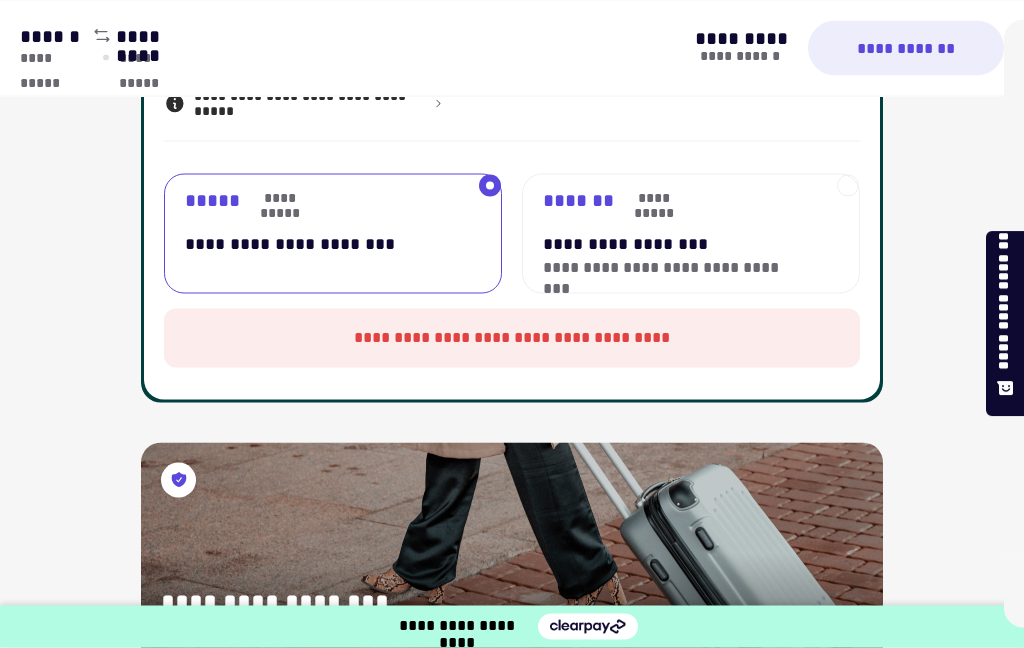 scroll, scrollTop: 824, scrollLeft: 0, axis: vertical 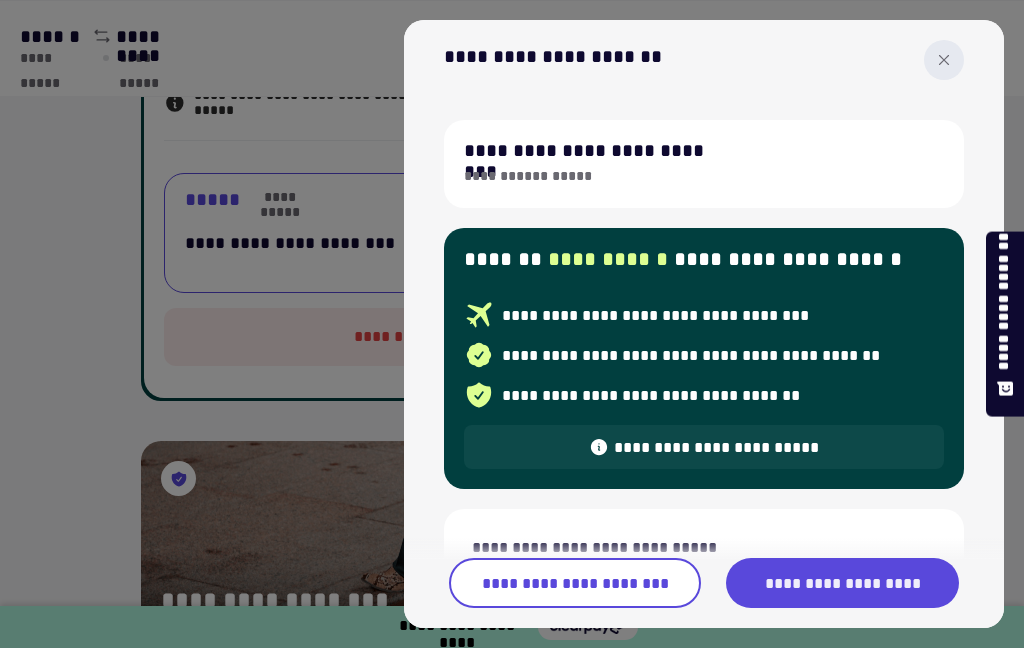 click on "**********" at bounding box center (575, 583) 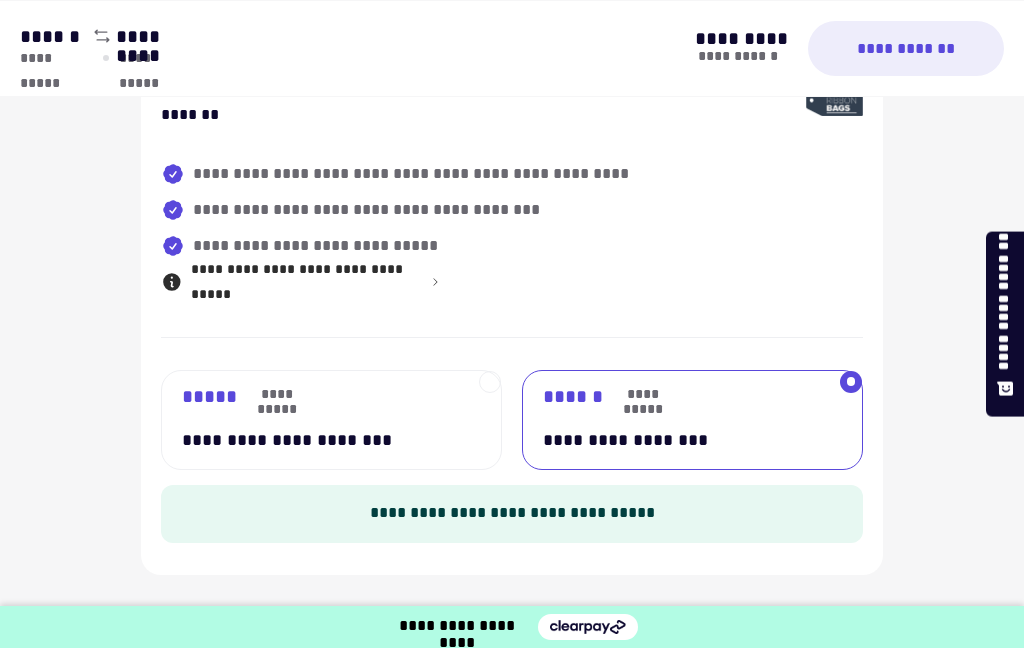 scroll, scrollTop: 1477, scrollLeft: 0, axis: vertical 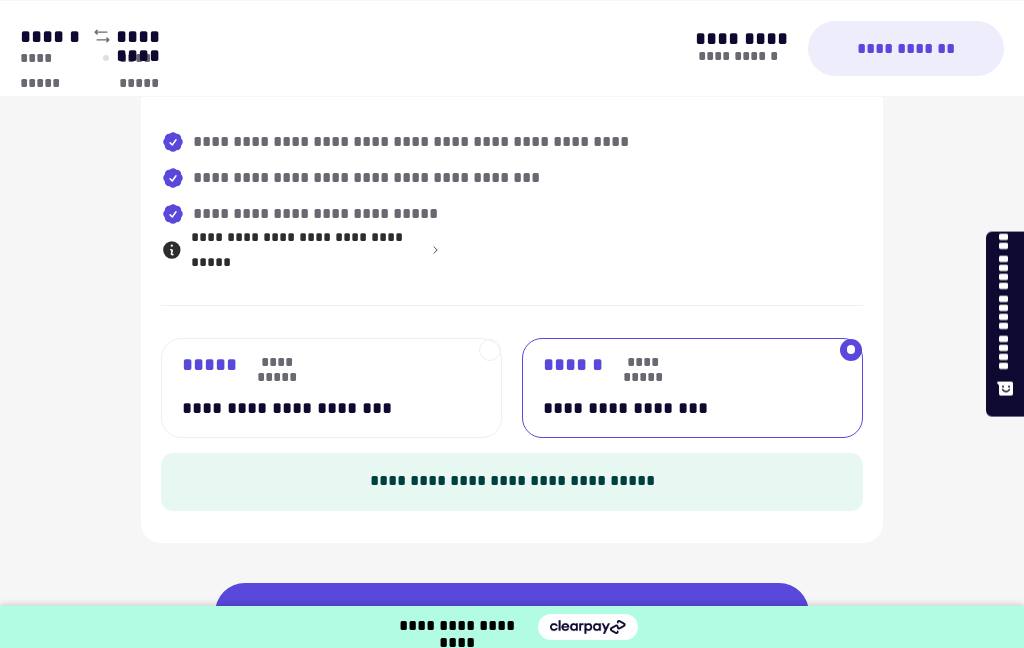 click on "**********" at bounding box center [320, 388] 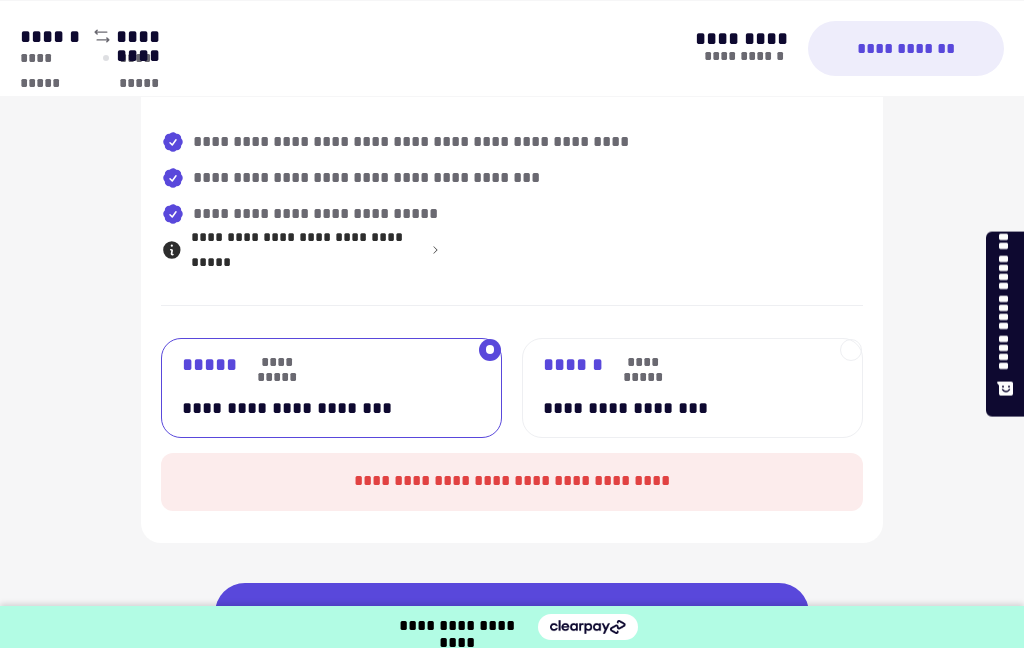 click on "********" at bounding box center [512, 613] 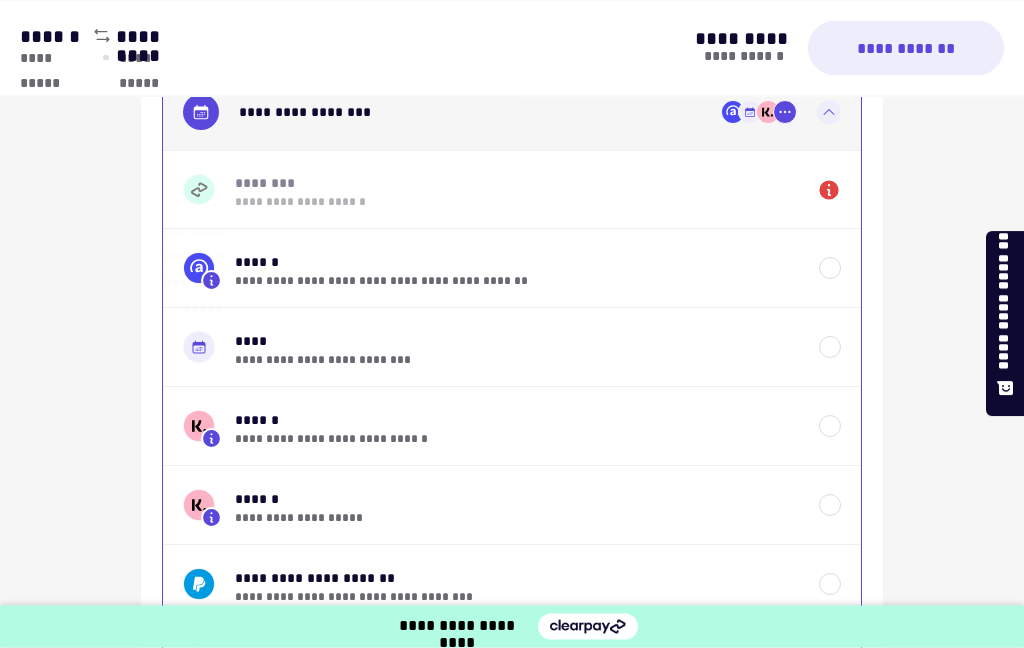scroll, scrollTop: 1513, scrollLeft: 0, axis: vertical 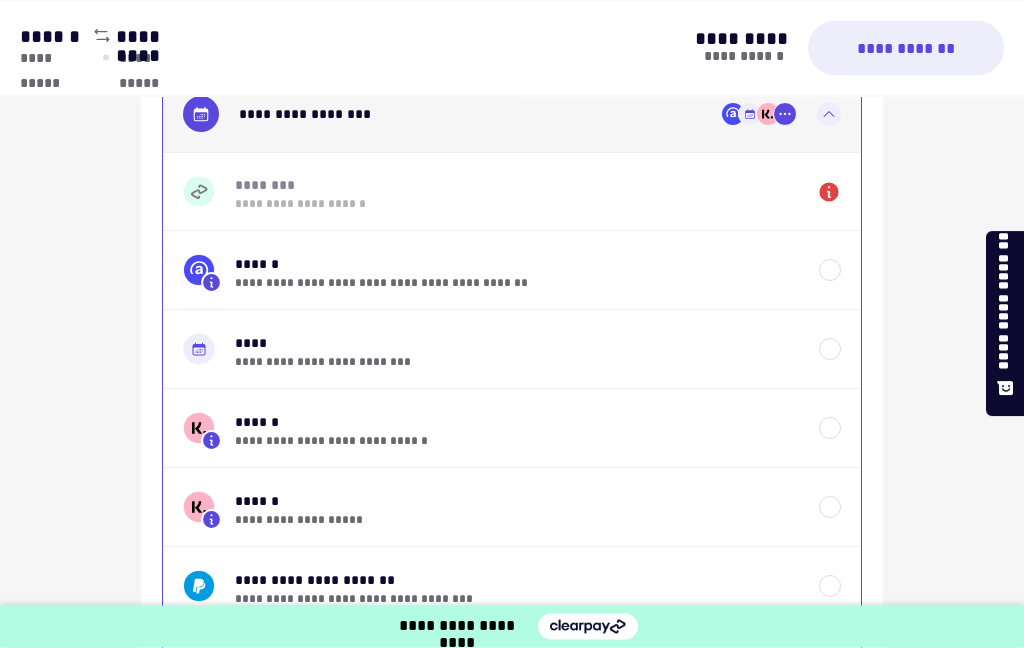 click on "**********" at bounding box center [516, 205] 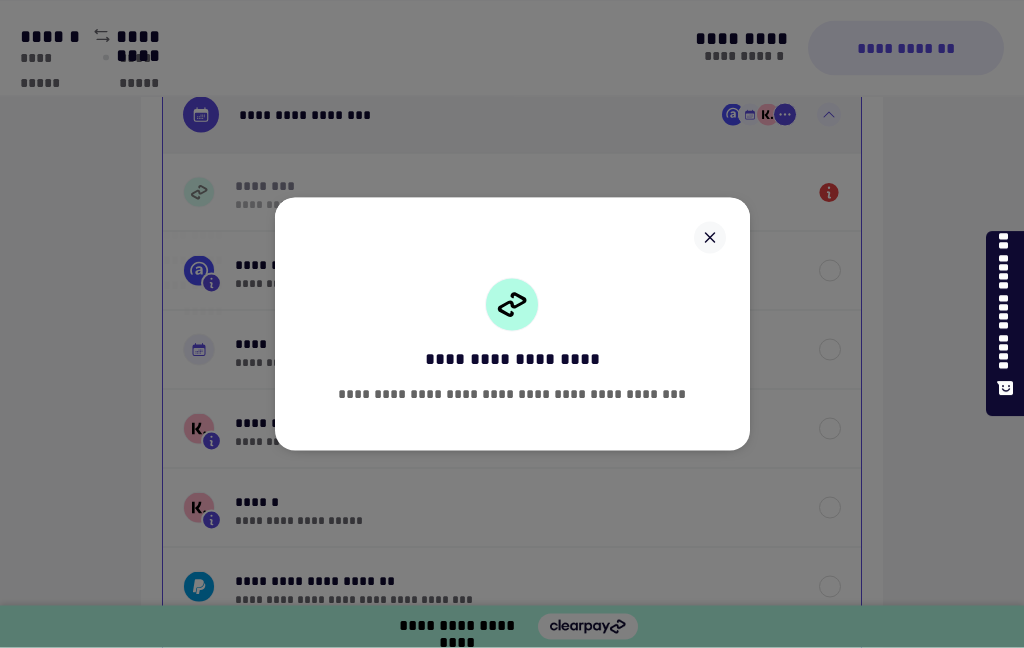 scroll, scrollTop: 1514, scrollLeft: 0, axis: vertical 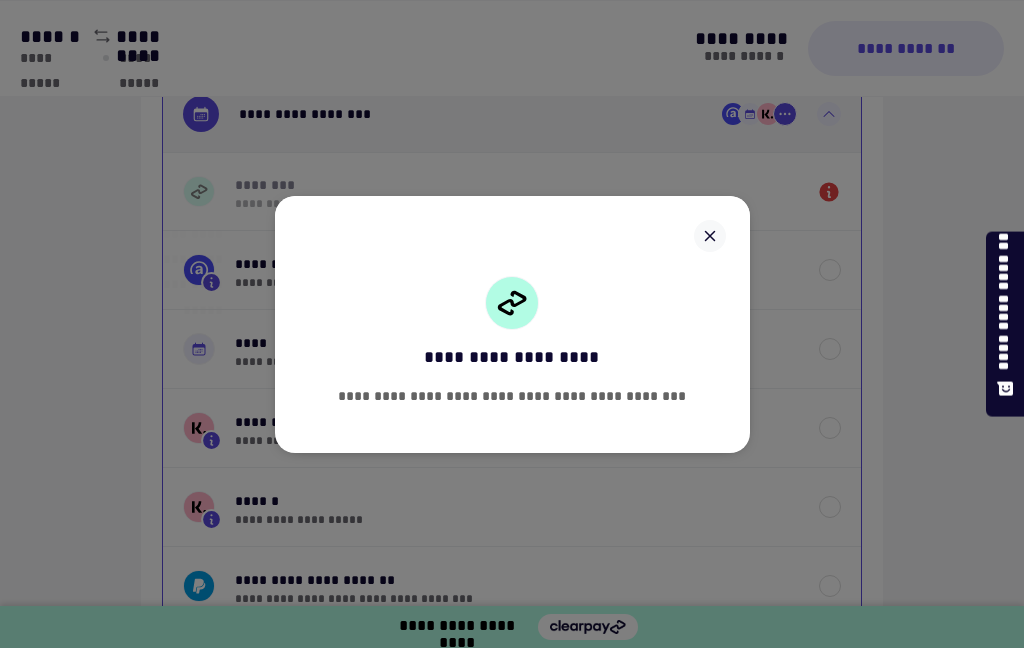 click 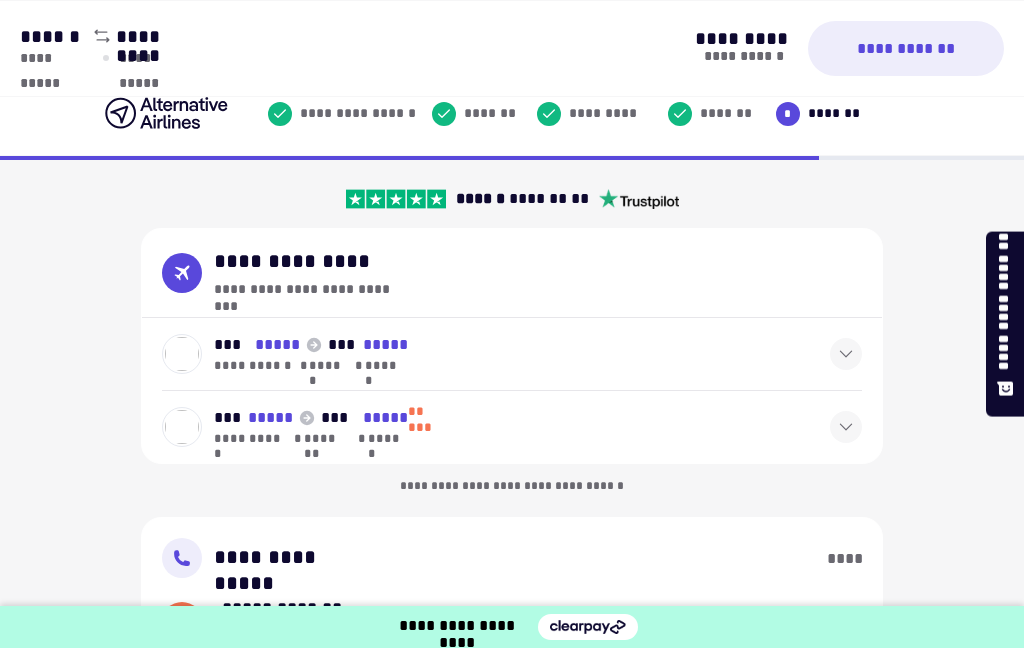 scroll, scrollTop: 0, scrollLeft: 0, axis: both 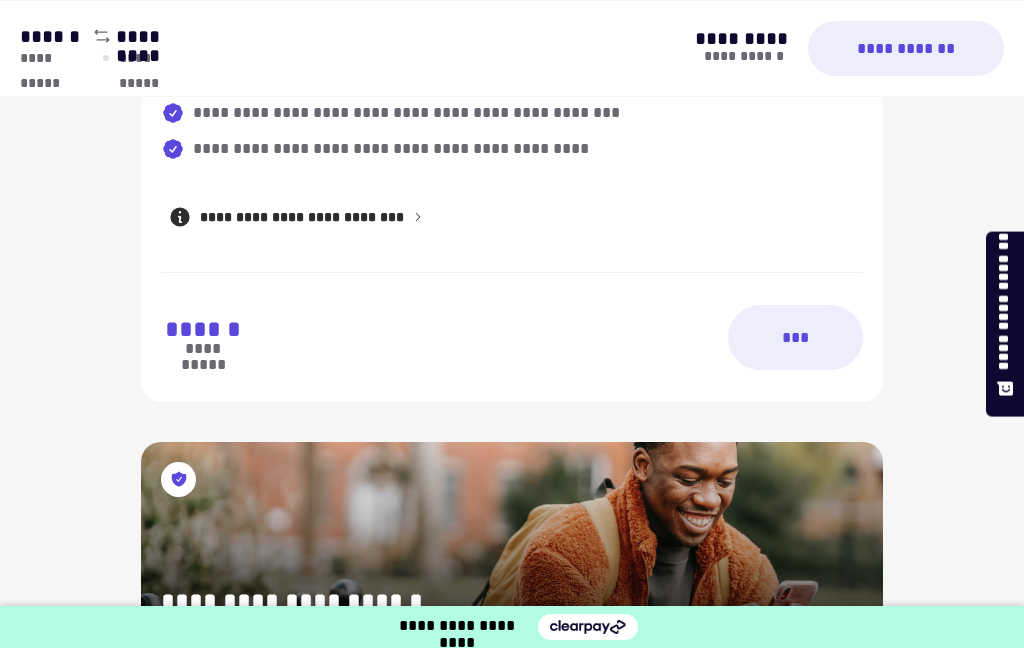 select on "**" 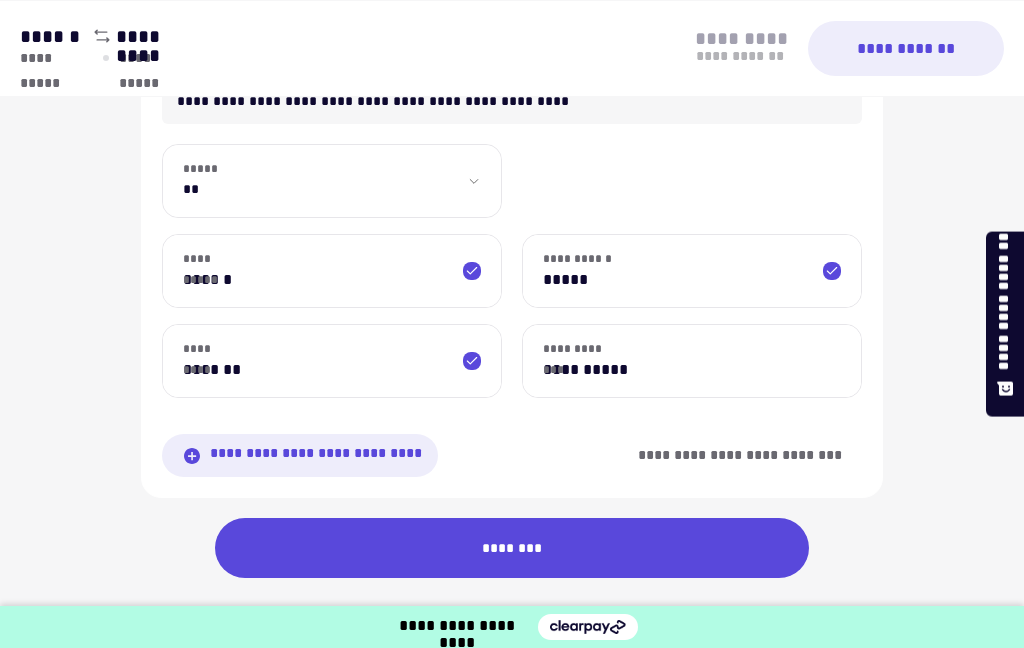 scroll, scrollTop: 0, scrollLeft: 0, axis: both 